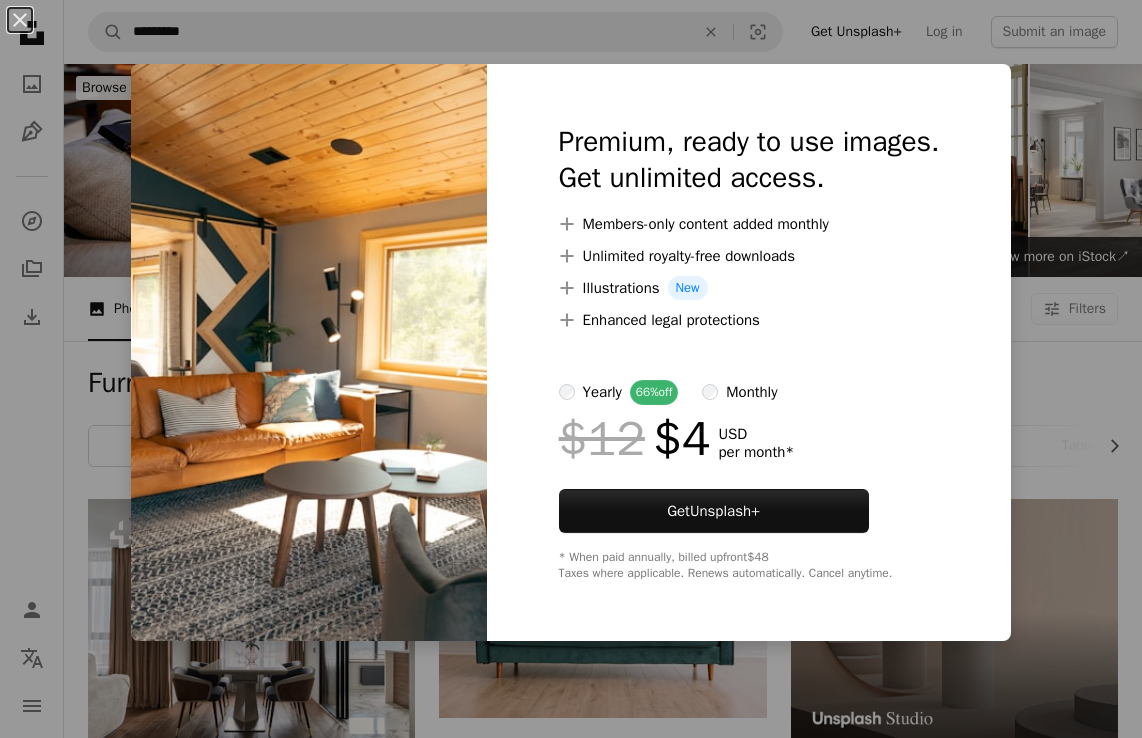 scroll, scrollTop: 1500, scrollLeft: 0, axis: vertical 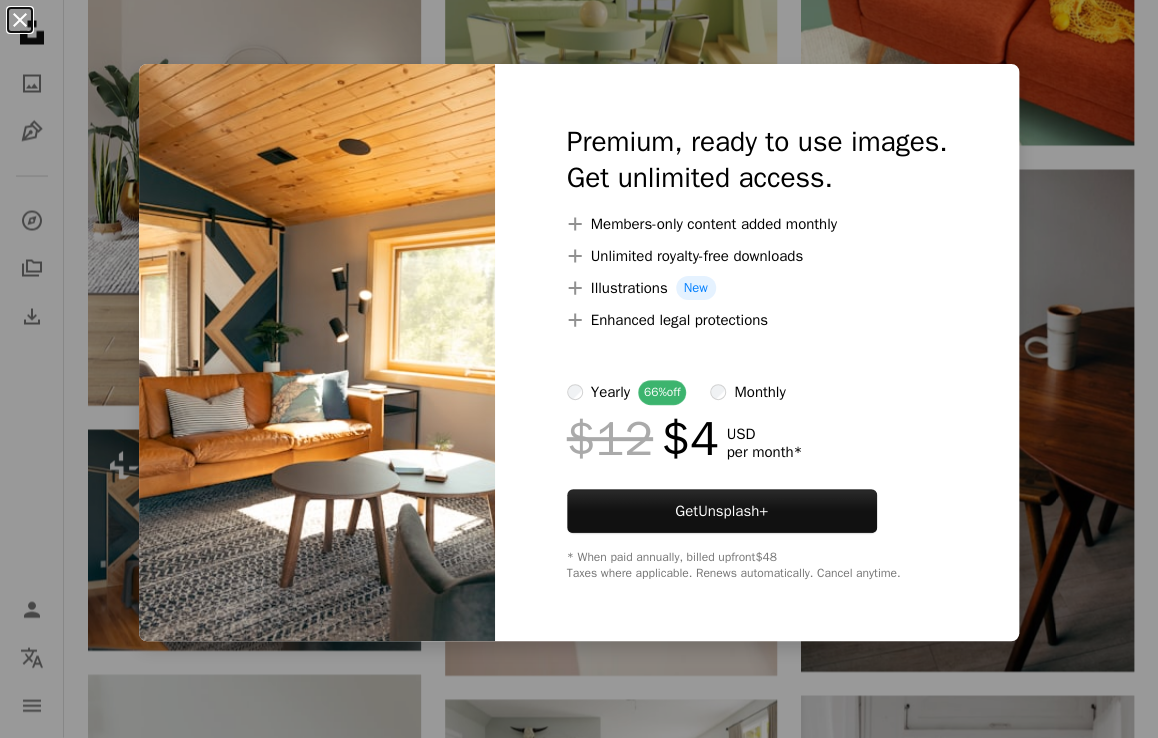 click on "An X shape" at bounding box center (20, 20) 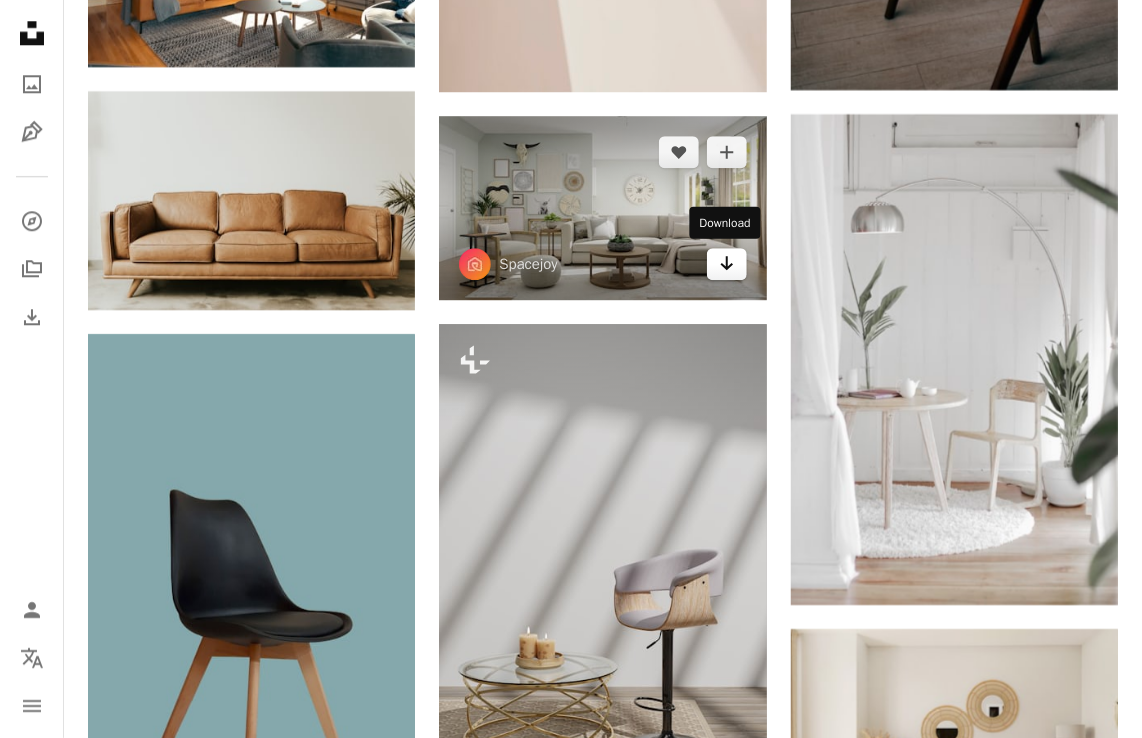 scroll, scrollTop: 2058, scrollLeft: 0, axis: vertical 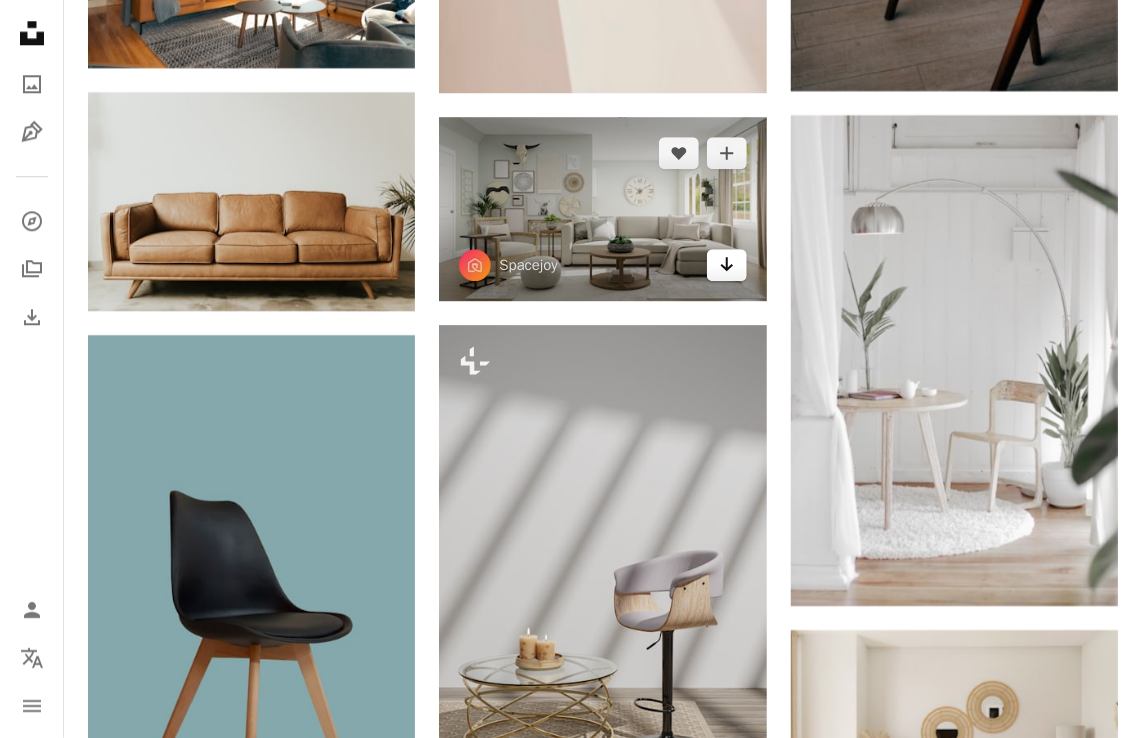click 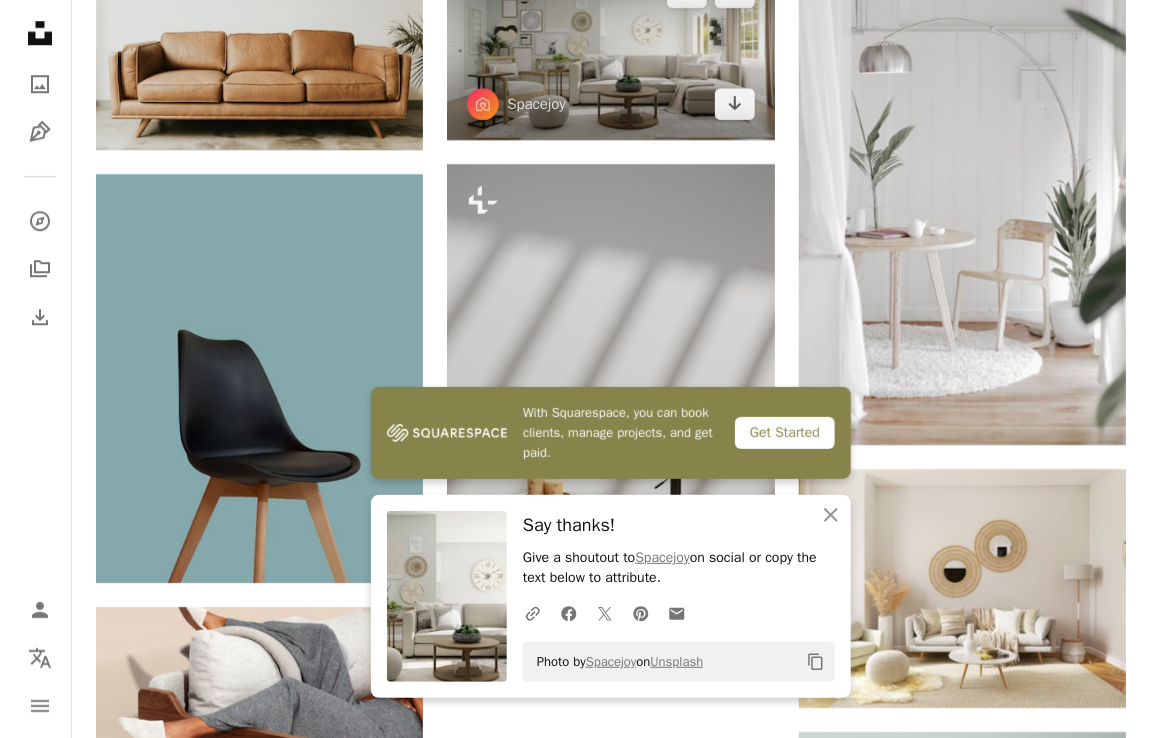 scroll, scrollTop: 2286, scrollLeft: 0, axis: vertical 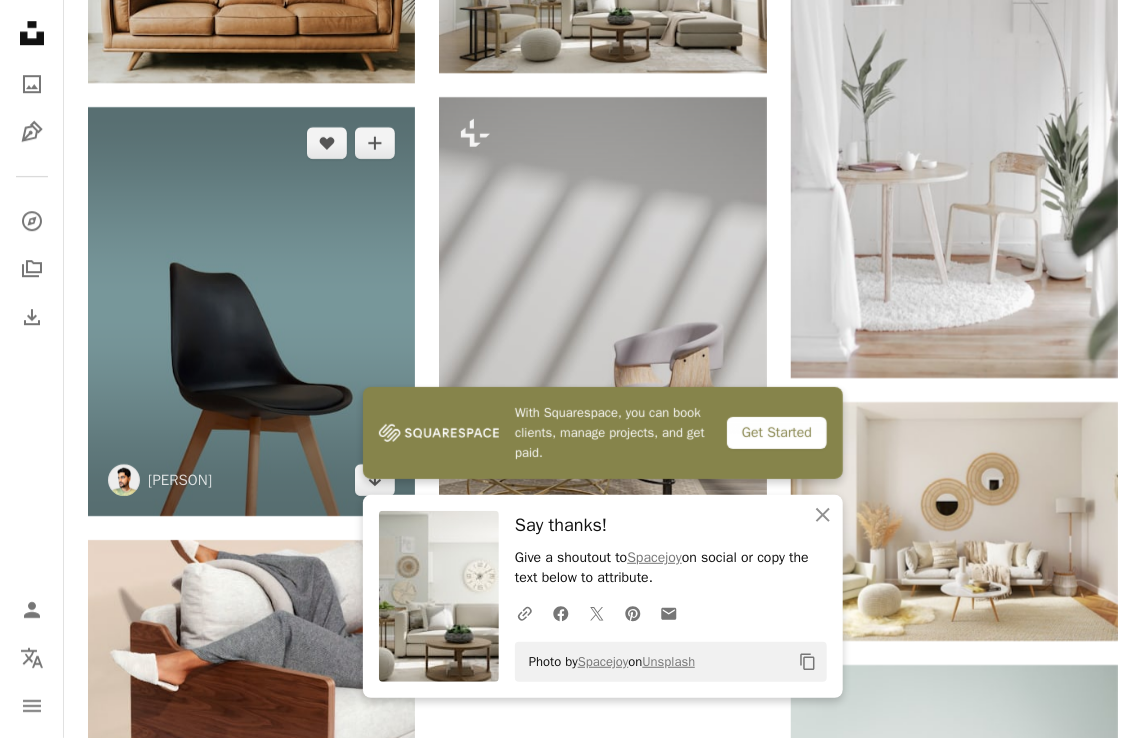 click at bounding box center (251, 311) 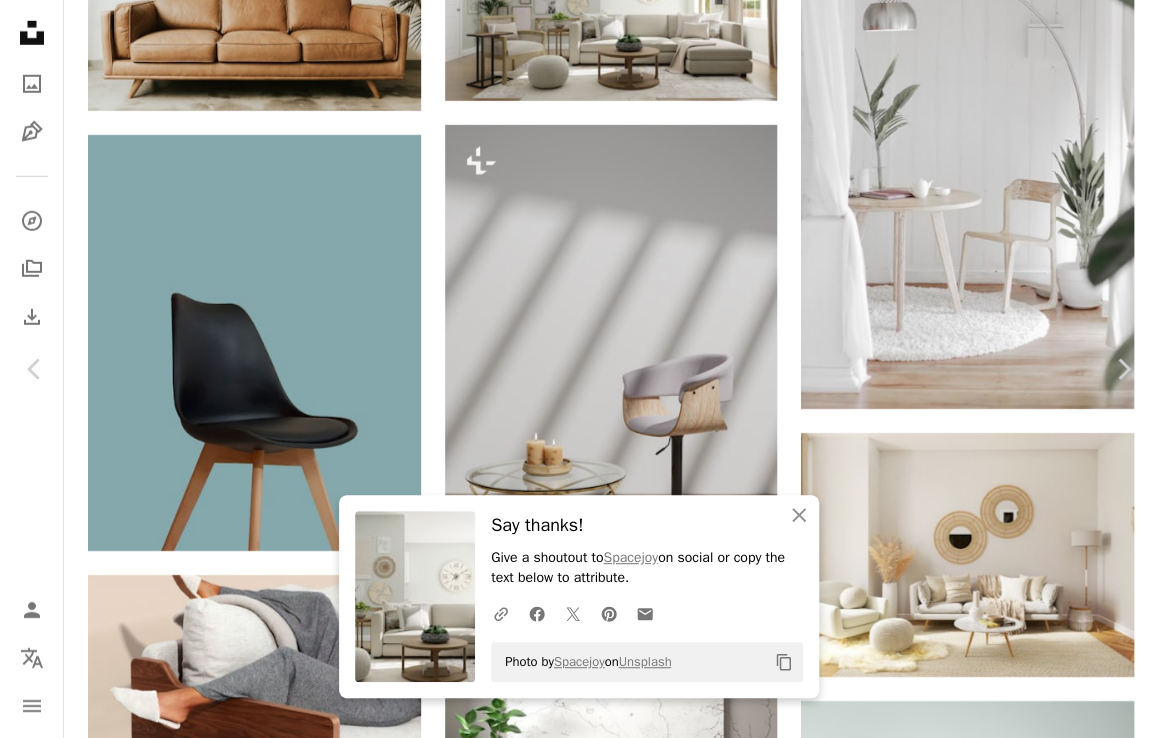 scroll, scrollTop: 379, scrollLeft: 0, axis: vertical 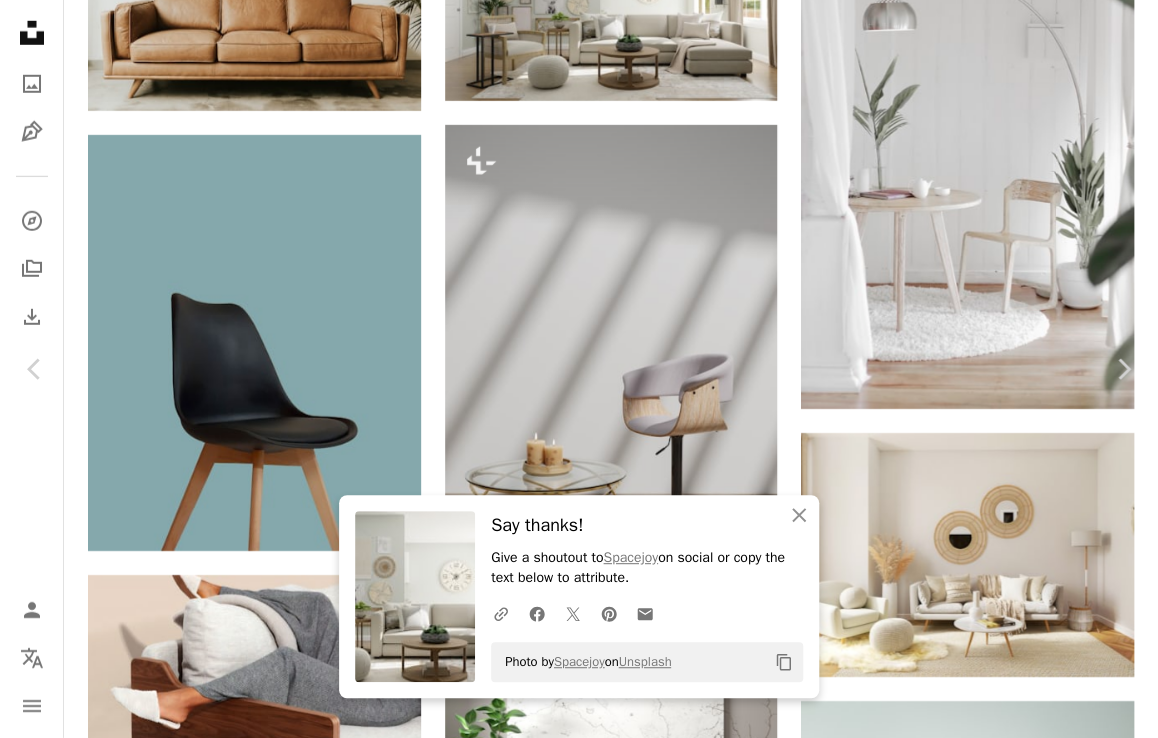 click on "Download free" at bounding box center [959, 4816] 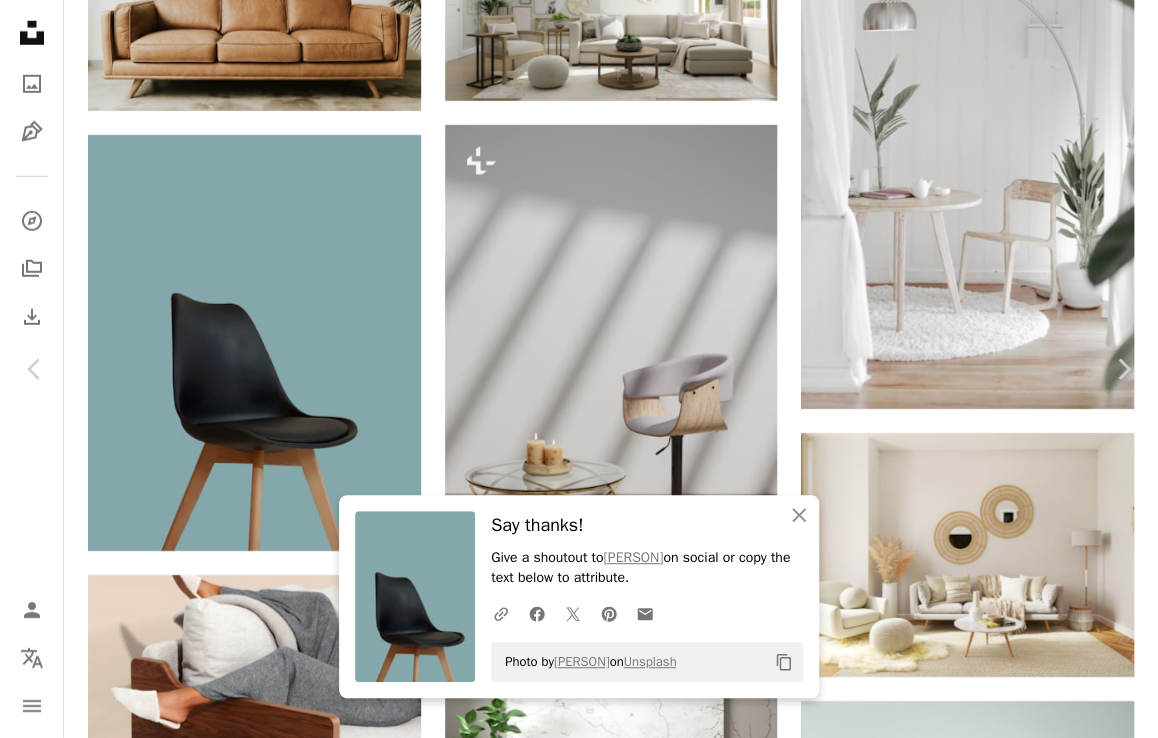 scroll, scrollTop: 466, scrollLeft: 0, axis: vertical 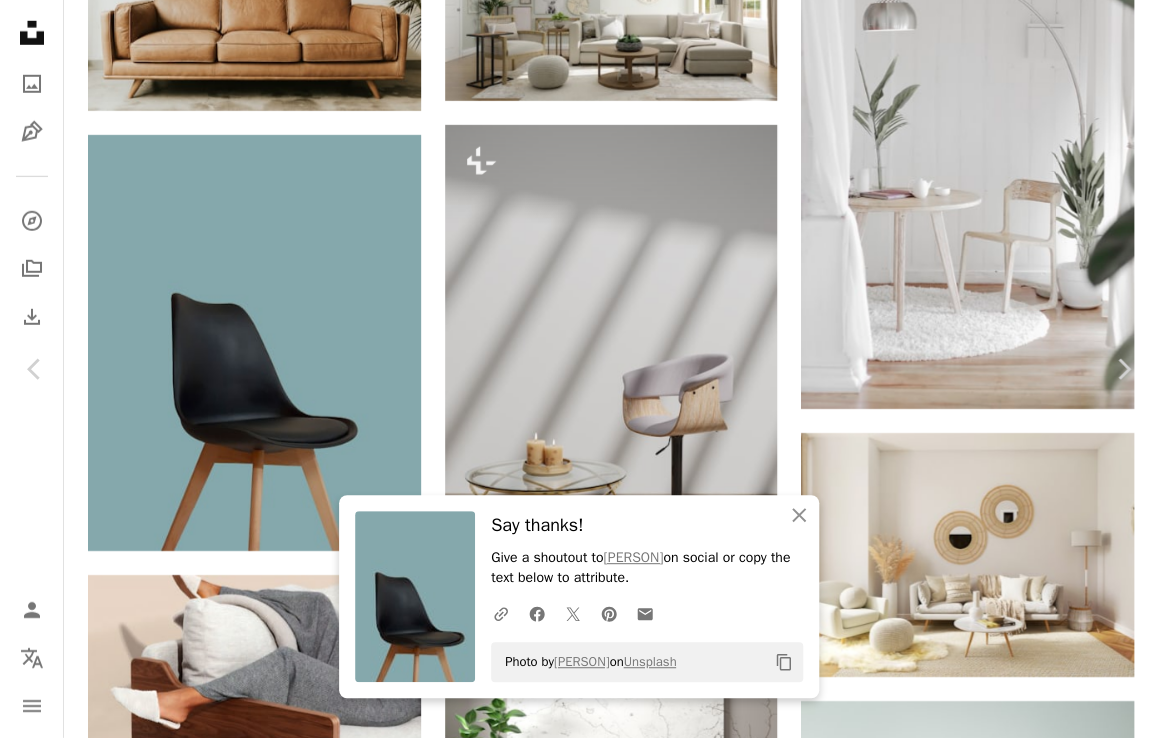 click on "Download free" at bounding box center (959, 4816) 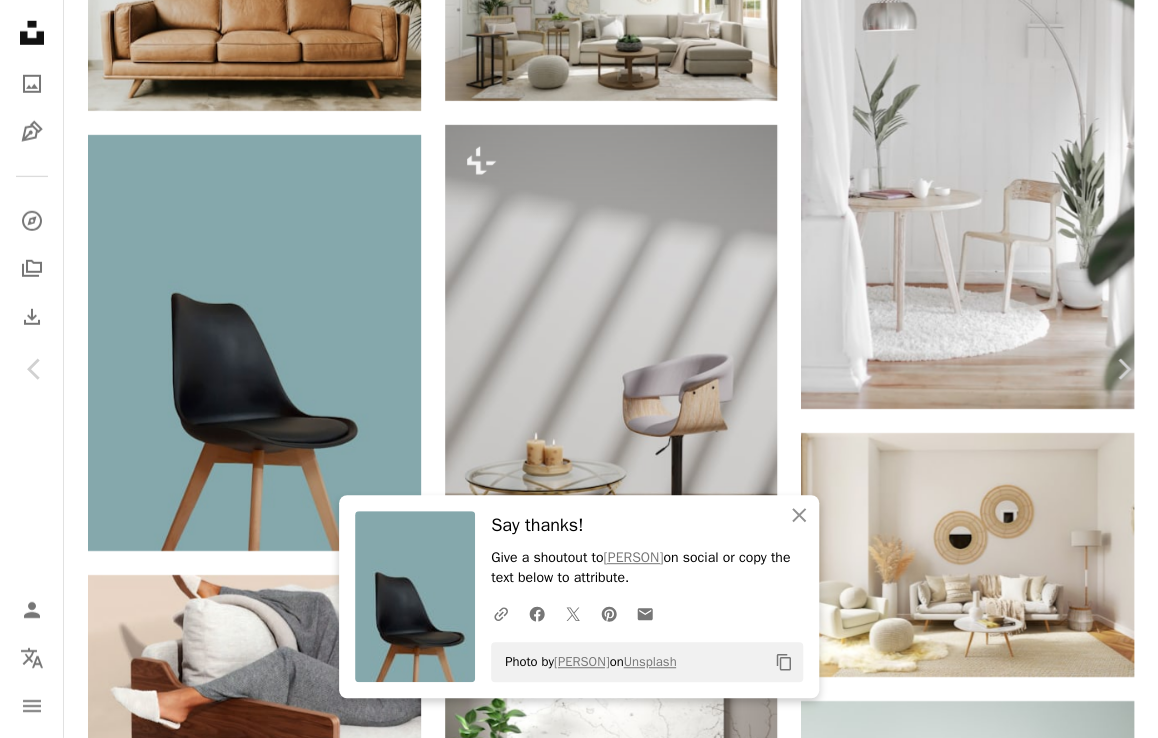 click on "Download free" at bounding box center (959, 4816) 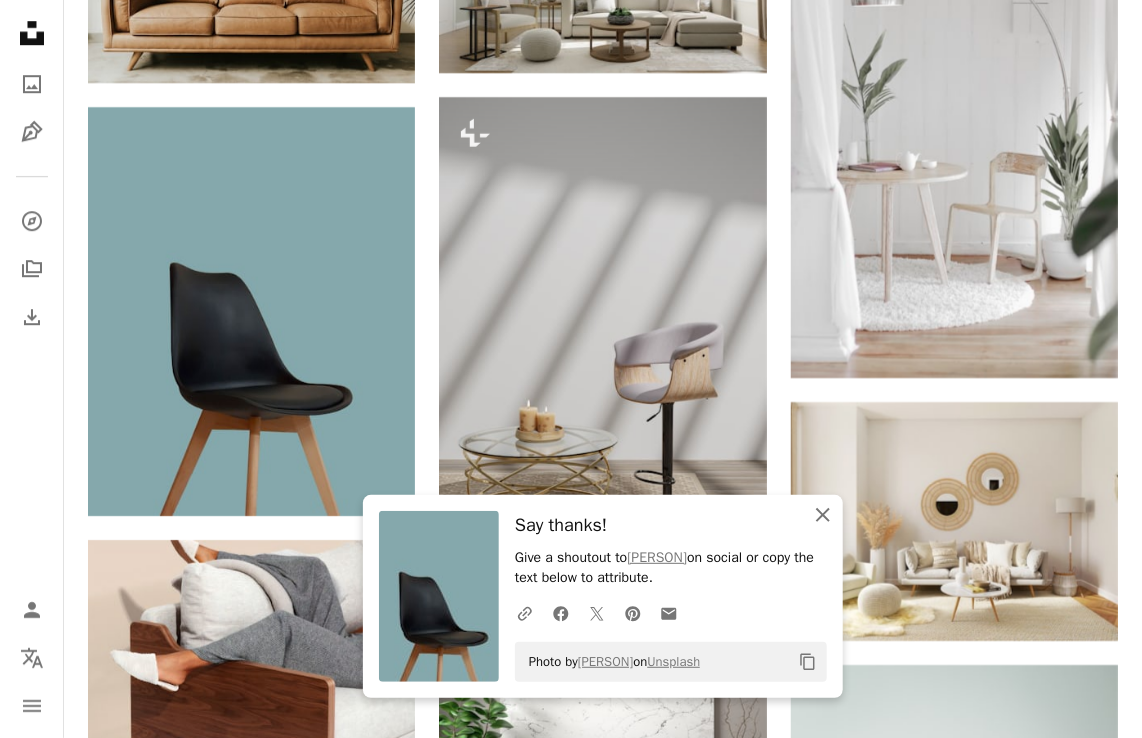click on "An X shape" 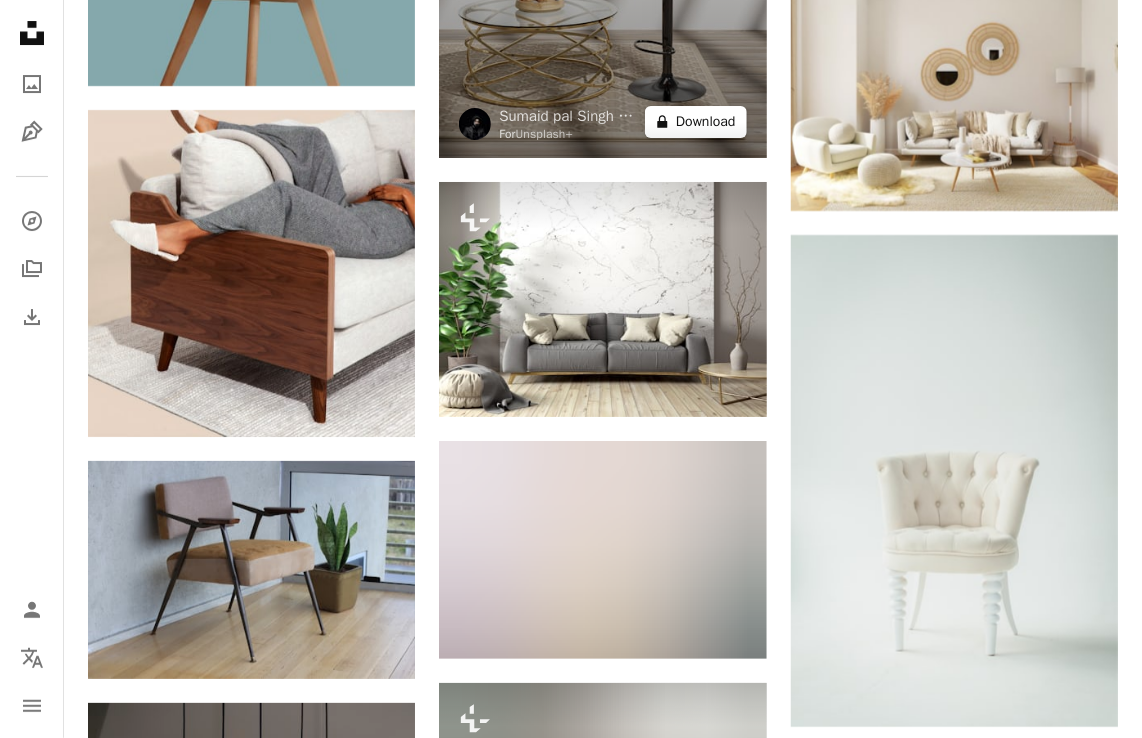 scroll, scrollTop: 2720, scrollLeft: 0, axis: vertical 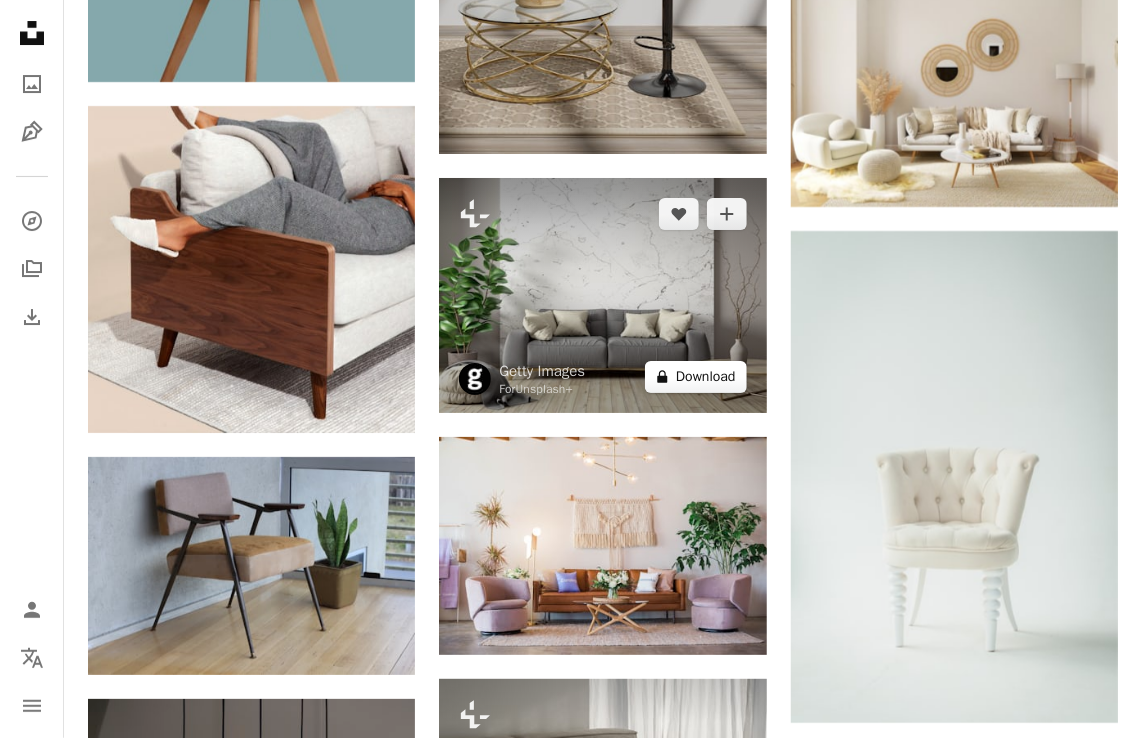 click on "A lock Download" at bounding box center [696, 377] 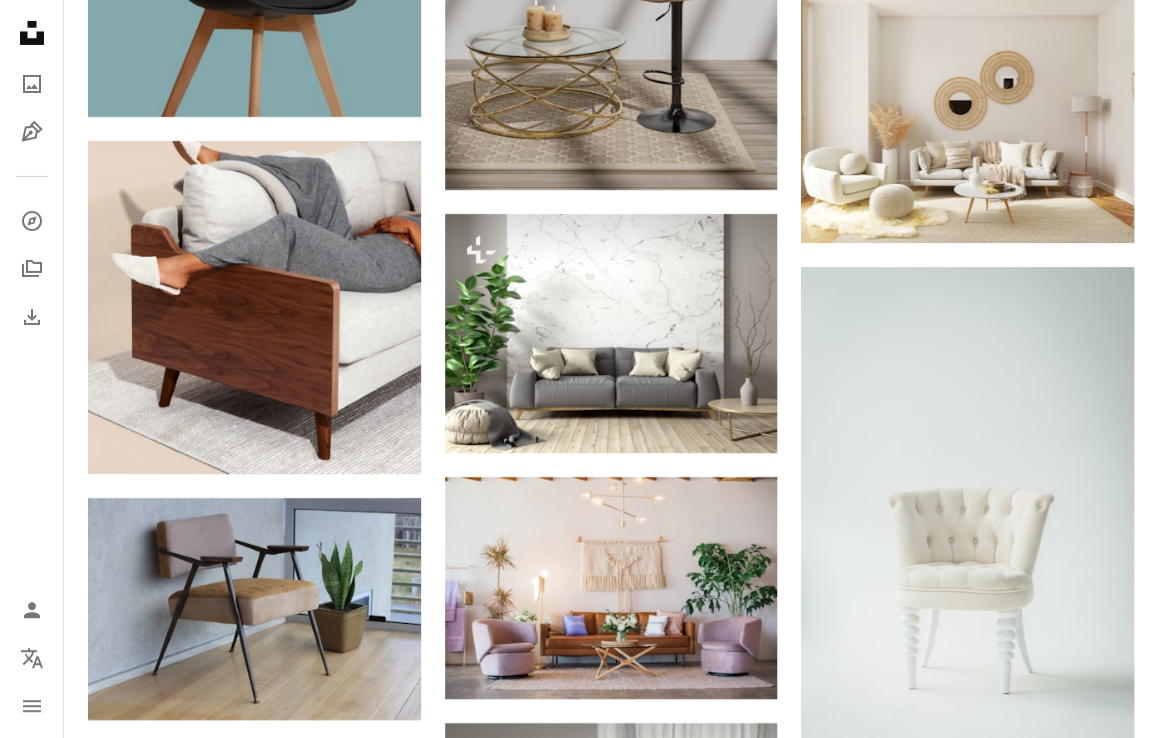 click on "An X shape Premium, ready to use images. Get unlimited access. A plus sign Members-only content added monthly A plus sign Unlimited royalty-free downloads A plus sign Illustrations  New A plus sign Enhanced legal protections yearly 66%  off monthly $12   $4 USD per month * Get  Unsplash+ * When paid annually, billed upfront  $48 Taxes where applicable. Renews automatically. Cancel anytime." at bounding box center [579, 4720] 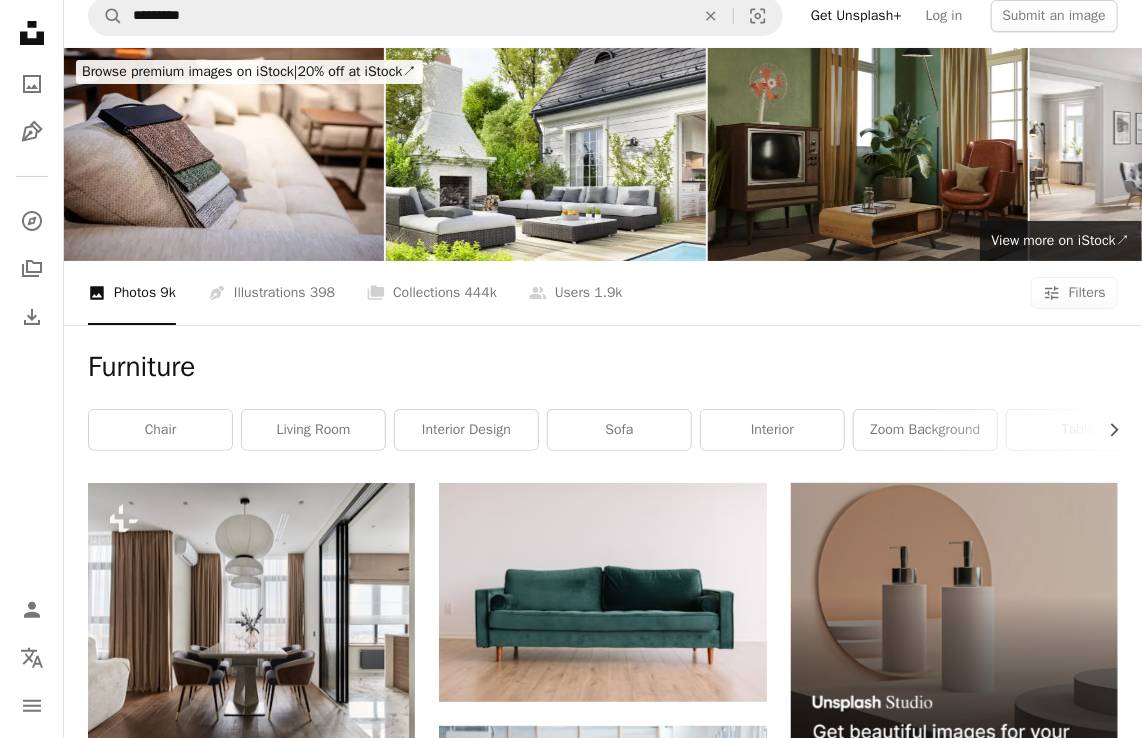 scroll, scrollTop: 0, scrollLeft: 0, axis: both 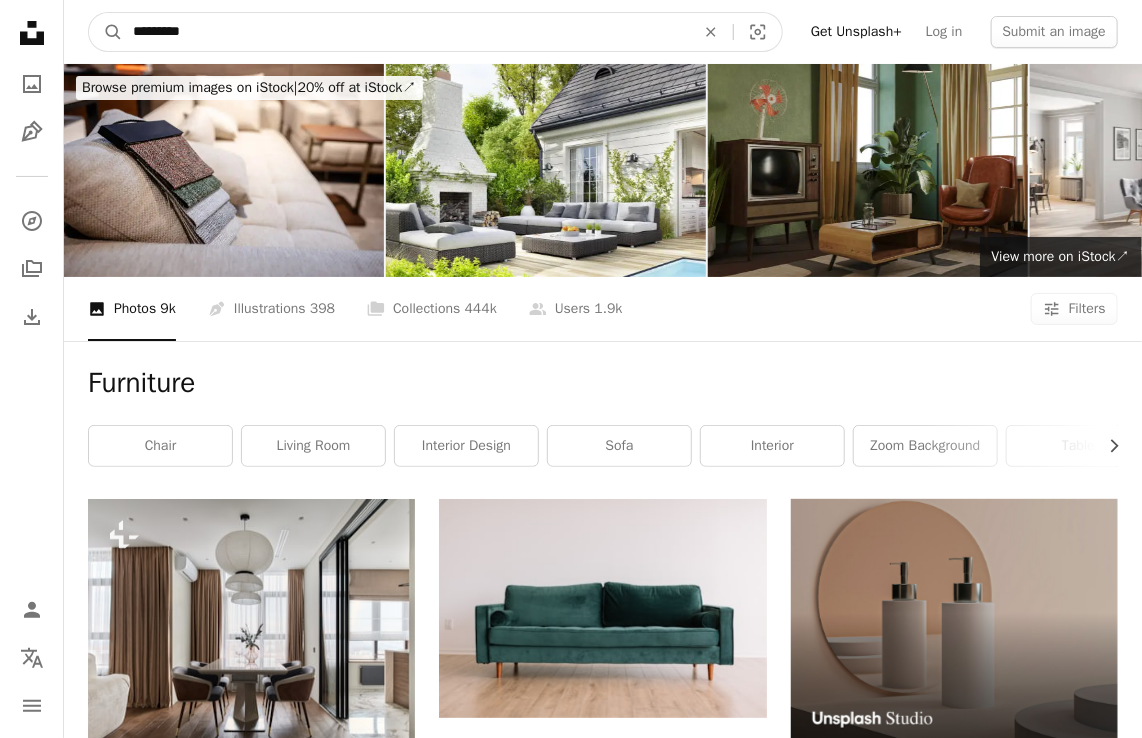 click on "*********" at bounding box center [406, 32] 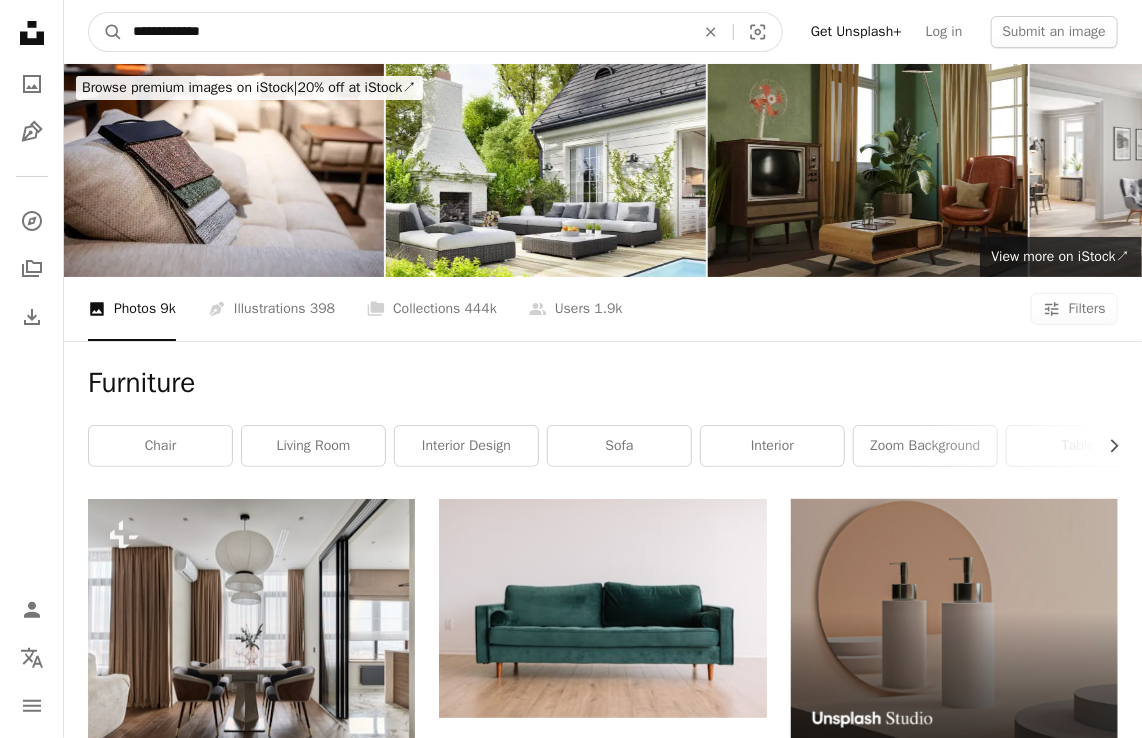 type on "**********" 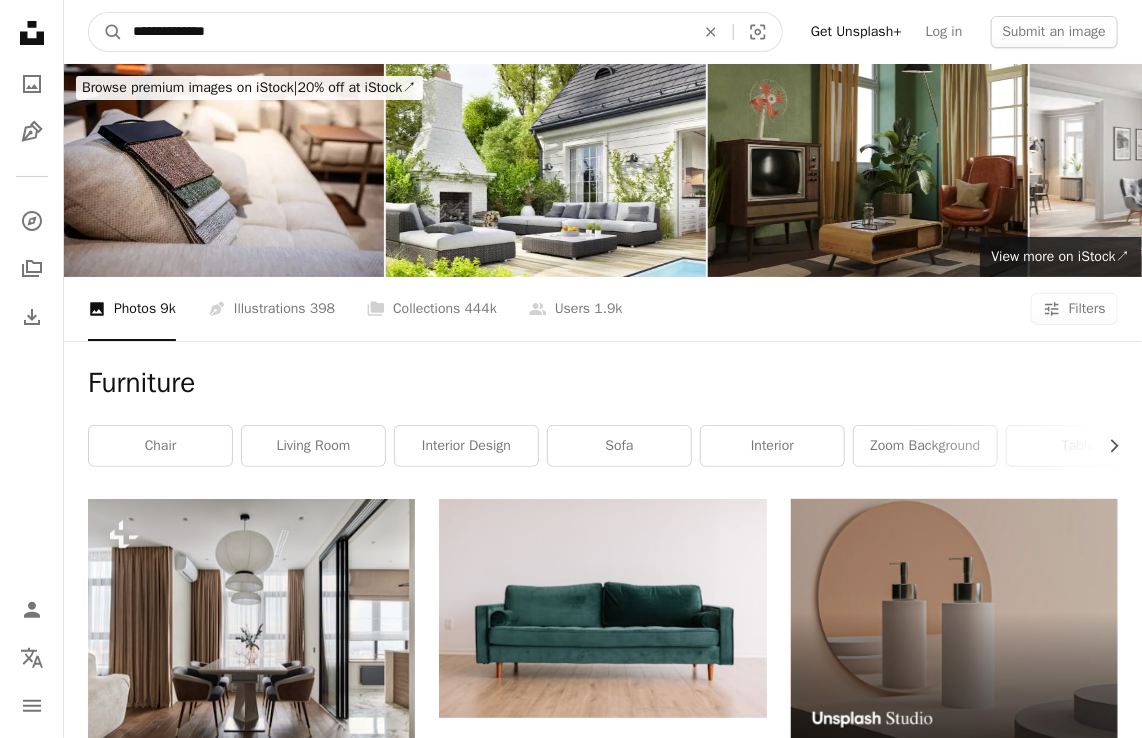 click on "A magnifying glass" at bounding box center (106, 32) 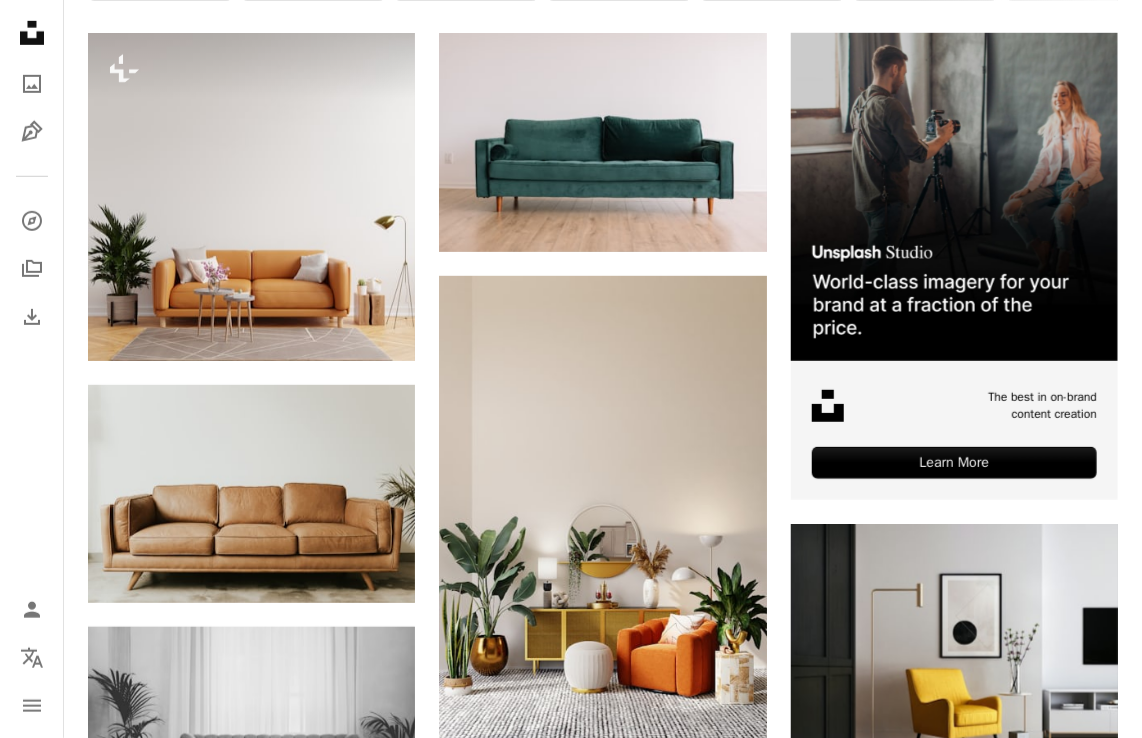 scroll, scrollTop: 472, scrollLeft: 0, axis: vertical 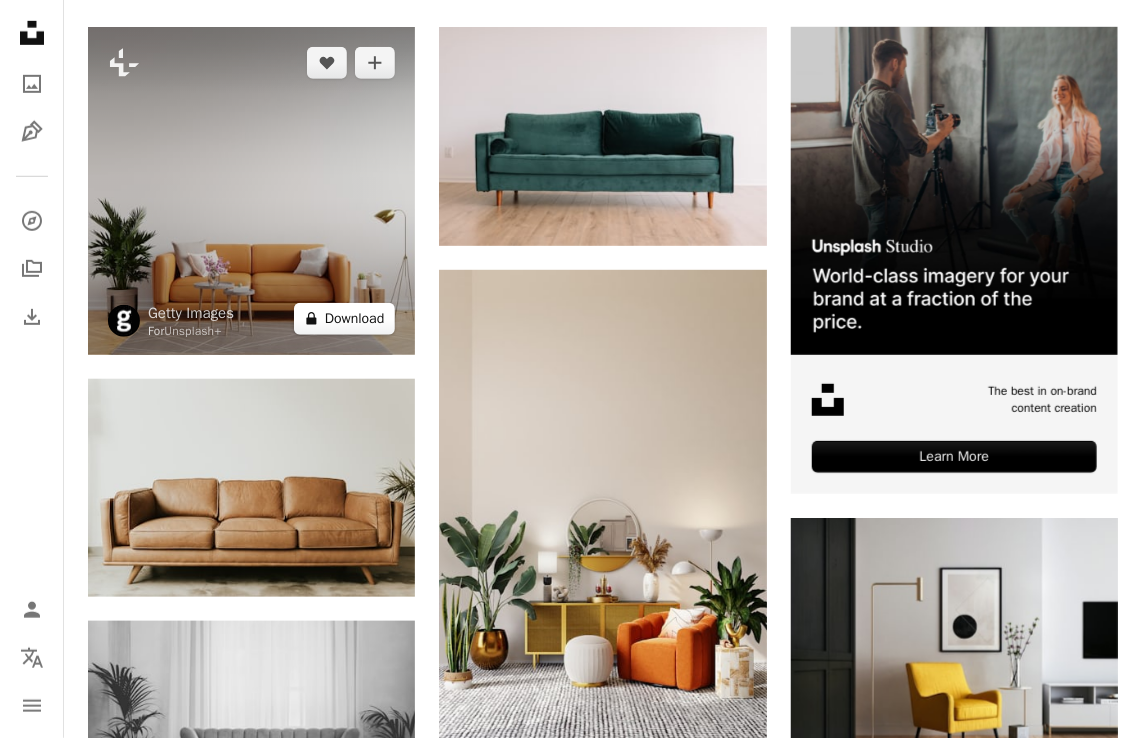 click on "A lock Download" at bounding box center [345, 319] 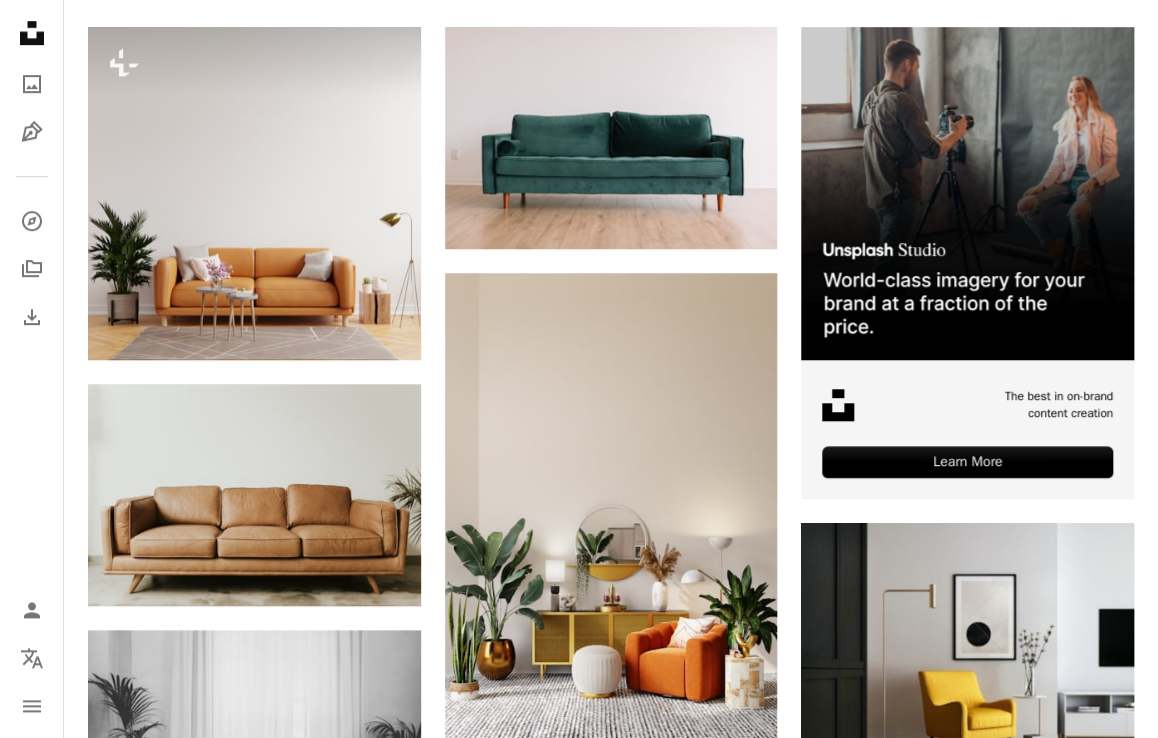 click on "An X shape Premium, ready to use images. Get unlimited access. A plus sign Members-only content added monthly A plus sign Unlimited royalty-free downloads A plus sign Illustrations  New A plus sign Enhanced legal protections yearly 66%  off monthly $12   $4 USD per month * Get  Unsplash+ * When paid annually, billed upfront  $48 Taxes where applicable. Renews automatically. Cancel anytime." at bounding box center (579, 4066) 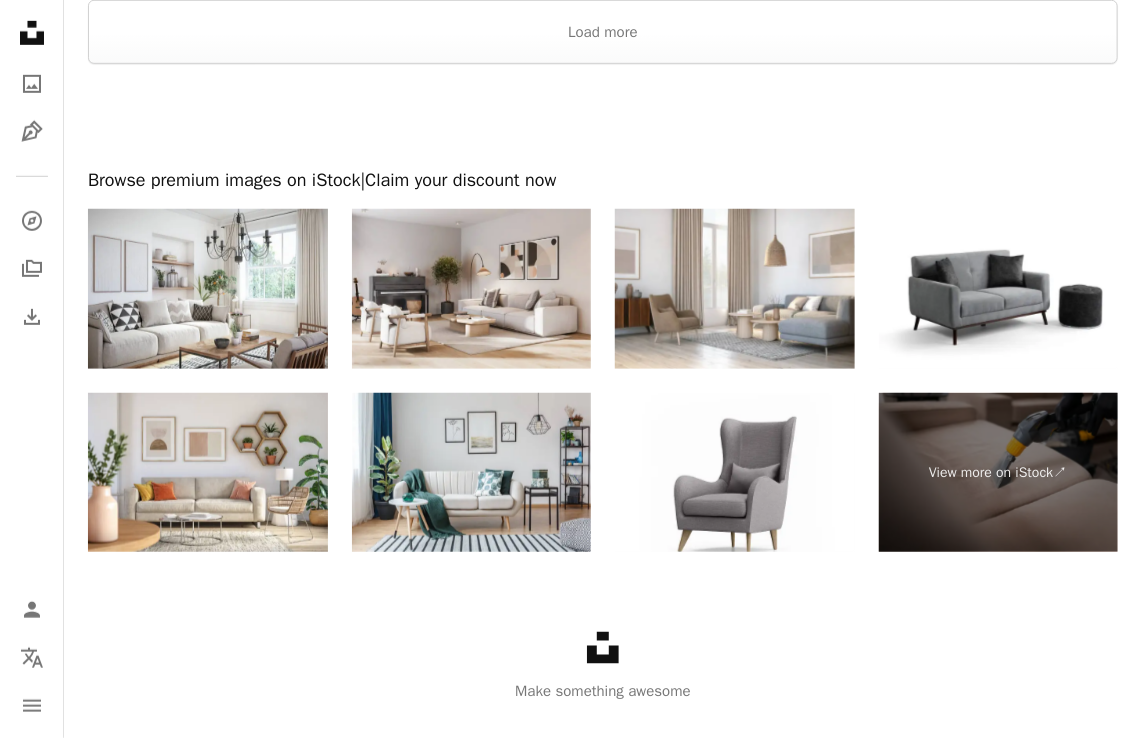 scroll, scrollTop: 3385, scrollLeft: 0, axis: vertical 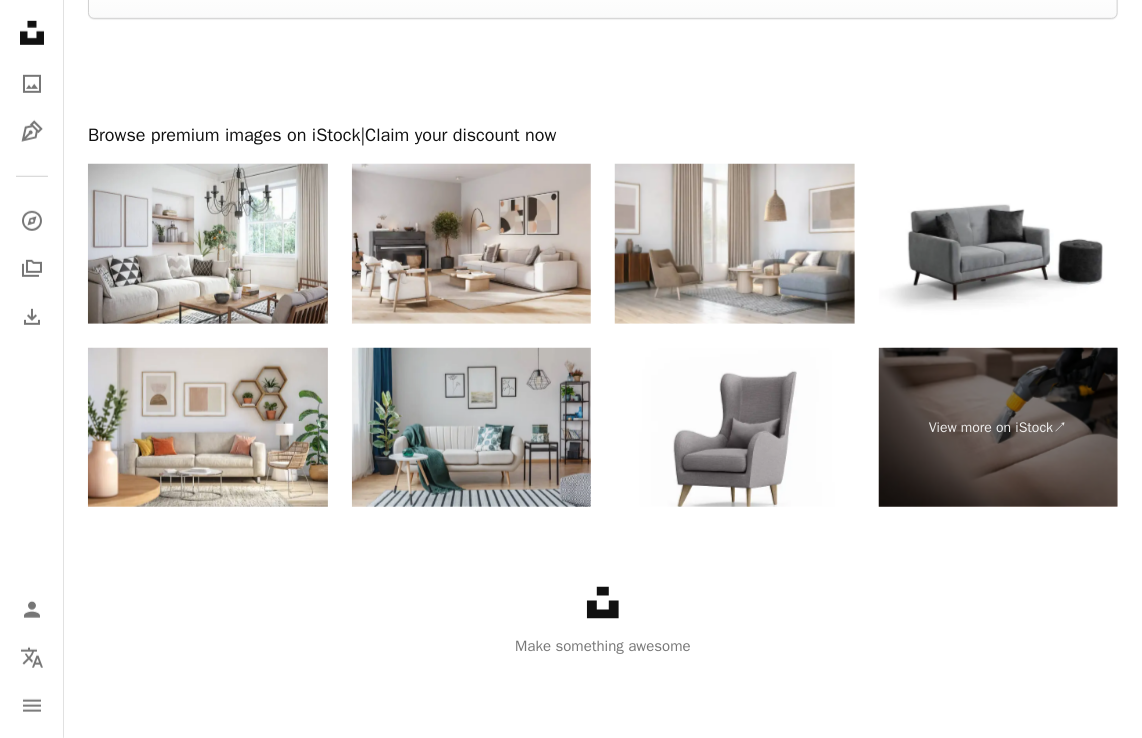 click at bounding box center (472, 428) 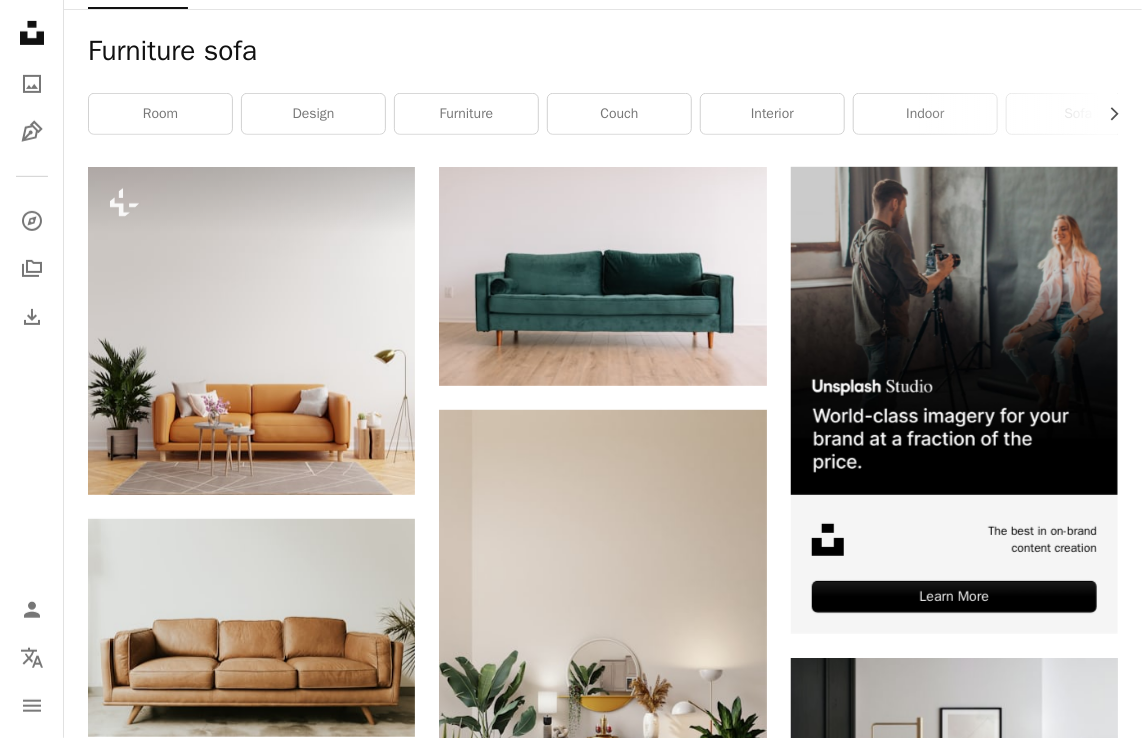 scroll, scrollTop: 0, scrollLeft: 0, axis: both 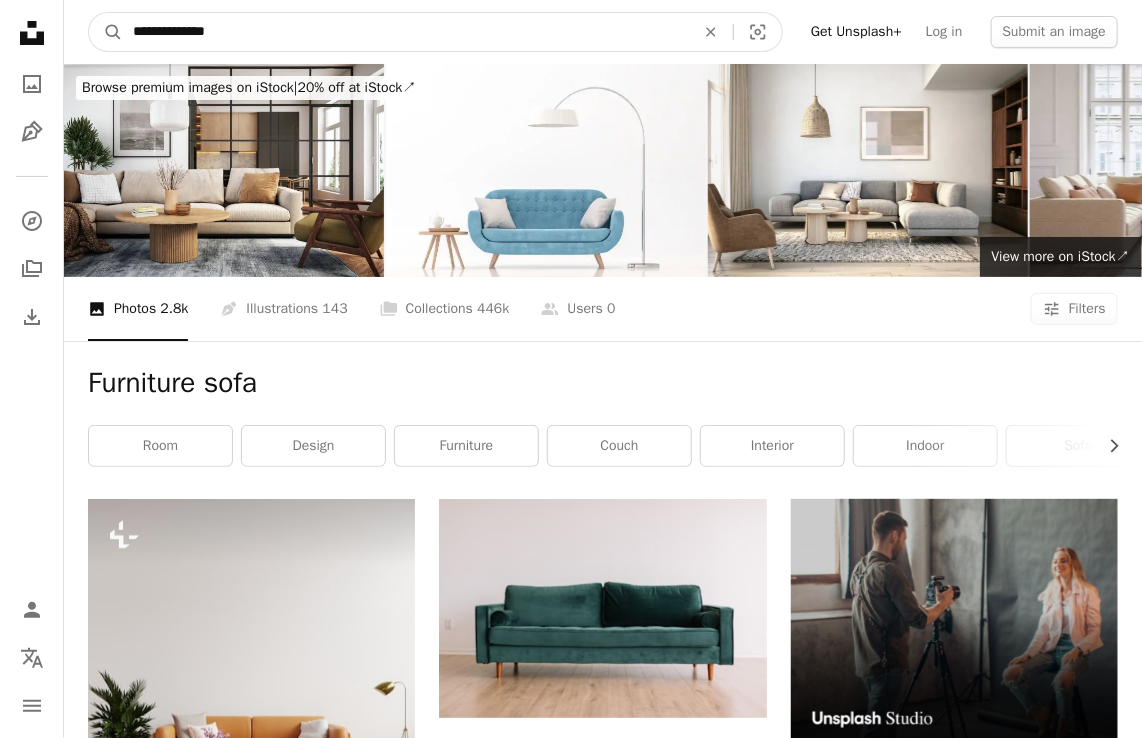 click on "**********" at bounding box center [406, 32] 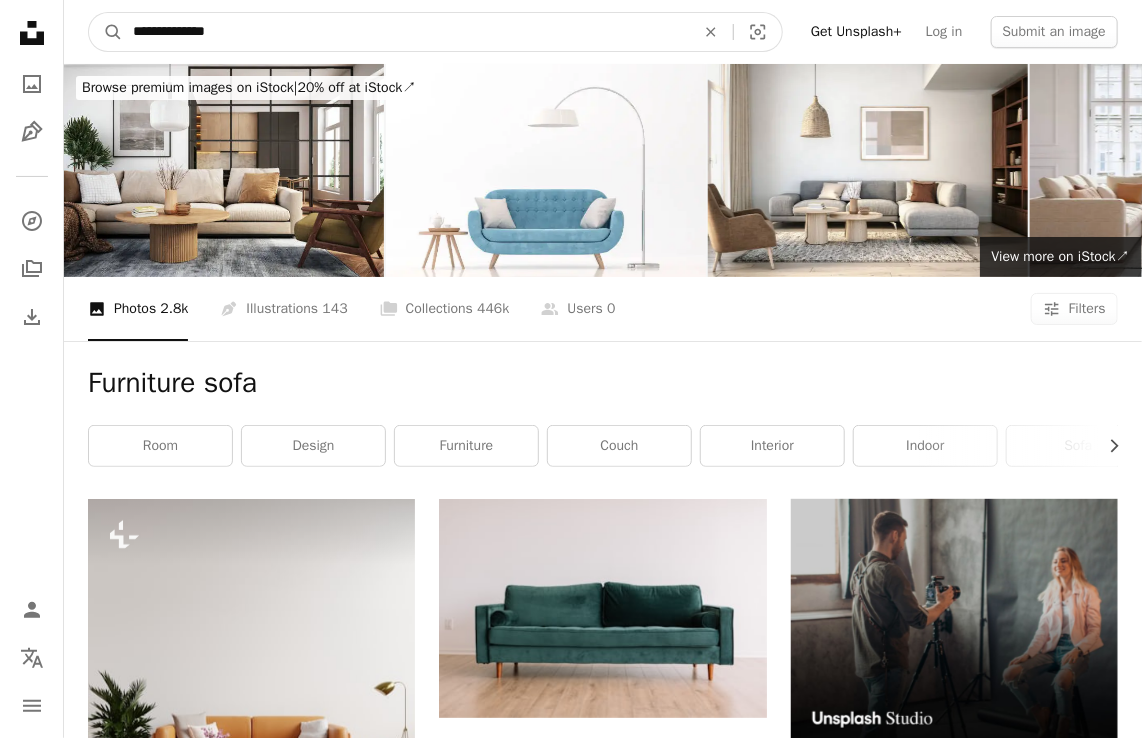 type on "**********" 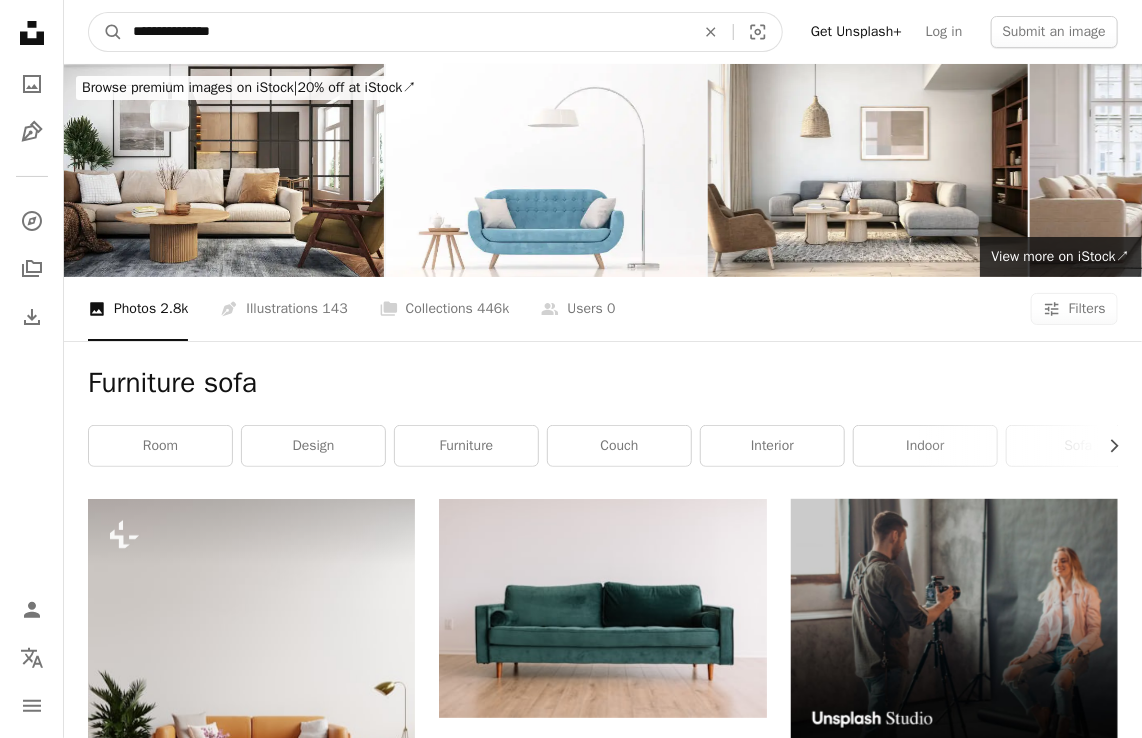 click on "A magnifying glass" at bounding box center [106, 32] 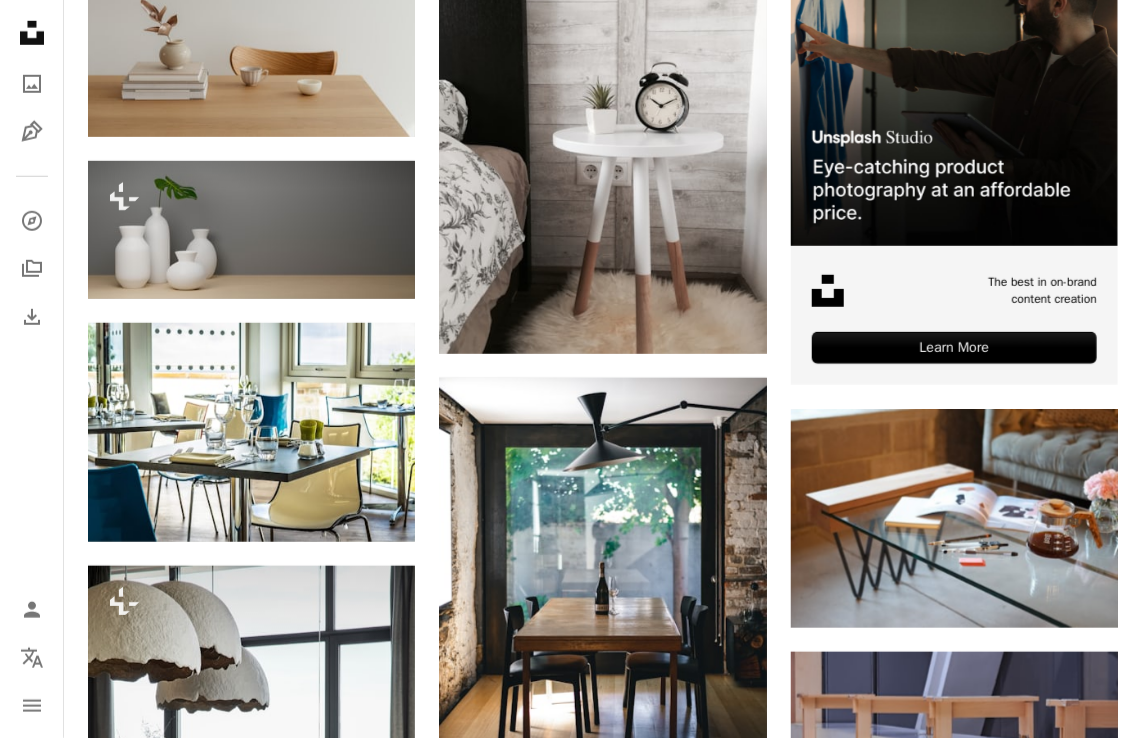 scroll, scrollTop: 0, scrollLeft: 0, axis: both 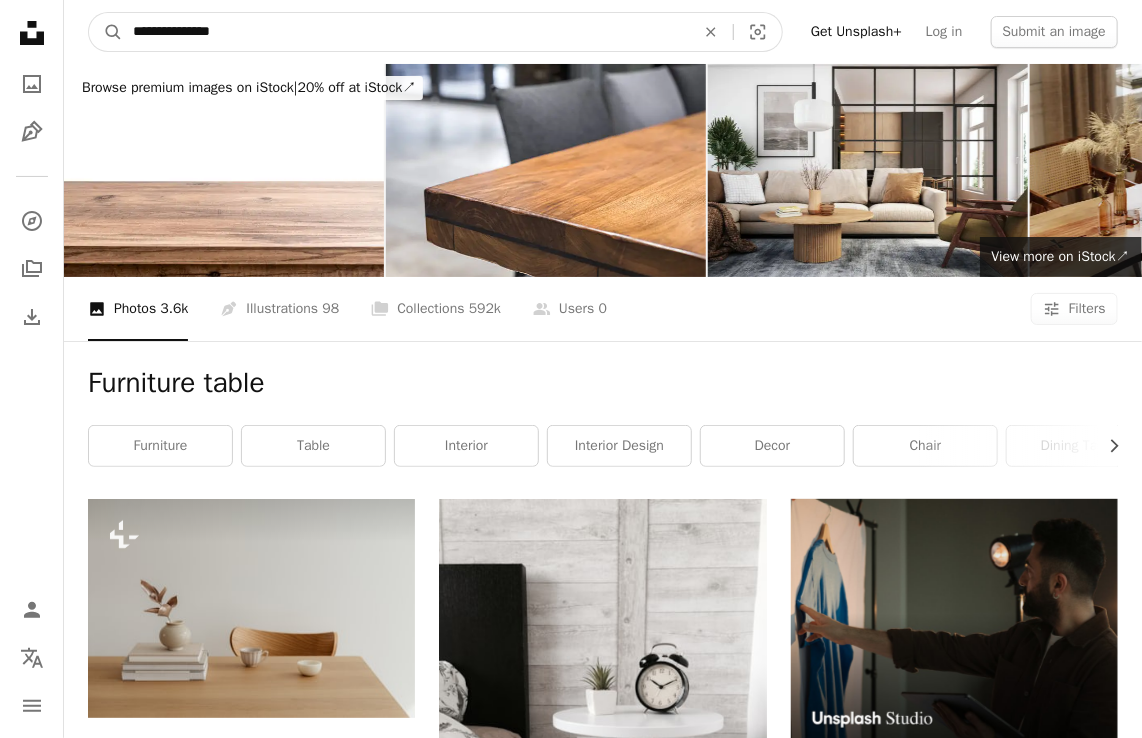 click on "**********" at bounding box center [406, 32] 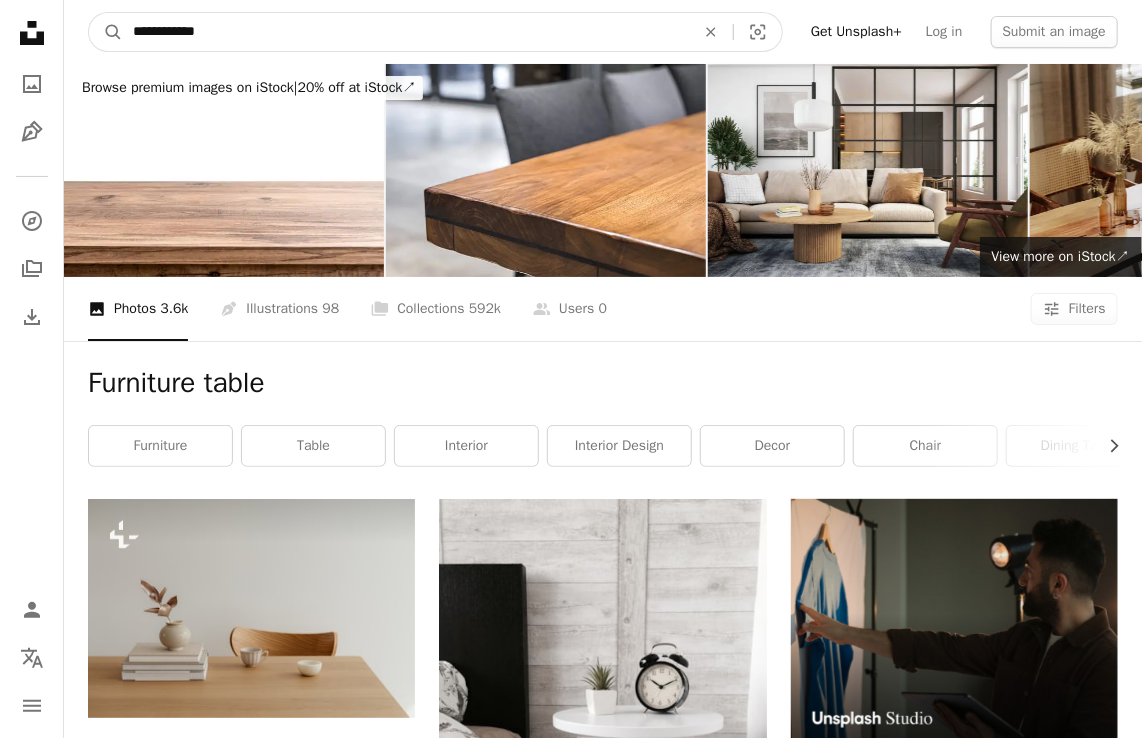 type on "**********" 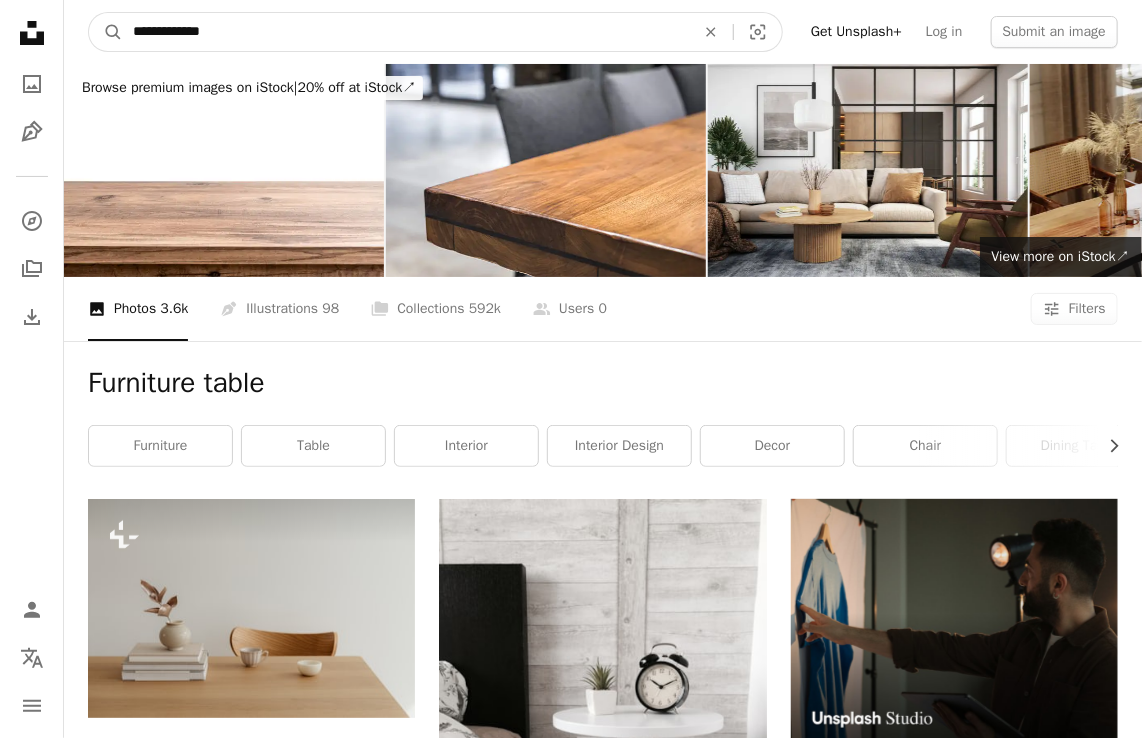 click on "A magnifying glass" at bounding box center (106, 32) 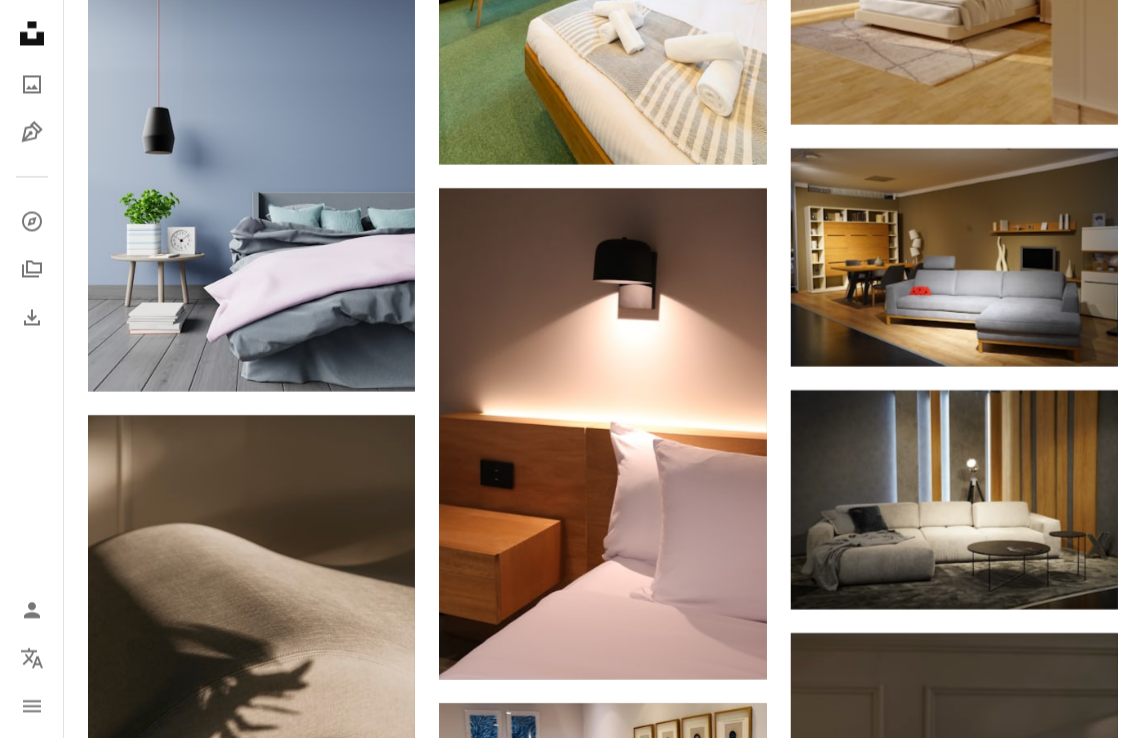 scroll, scrollTop: 1519, scrollLeft: 0, axis: vertical 